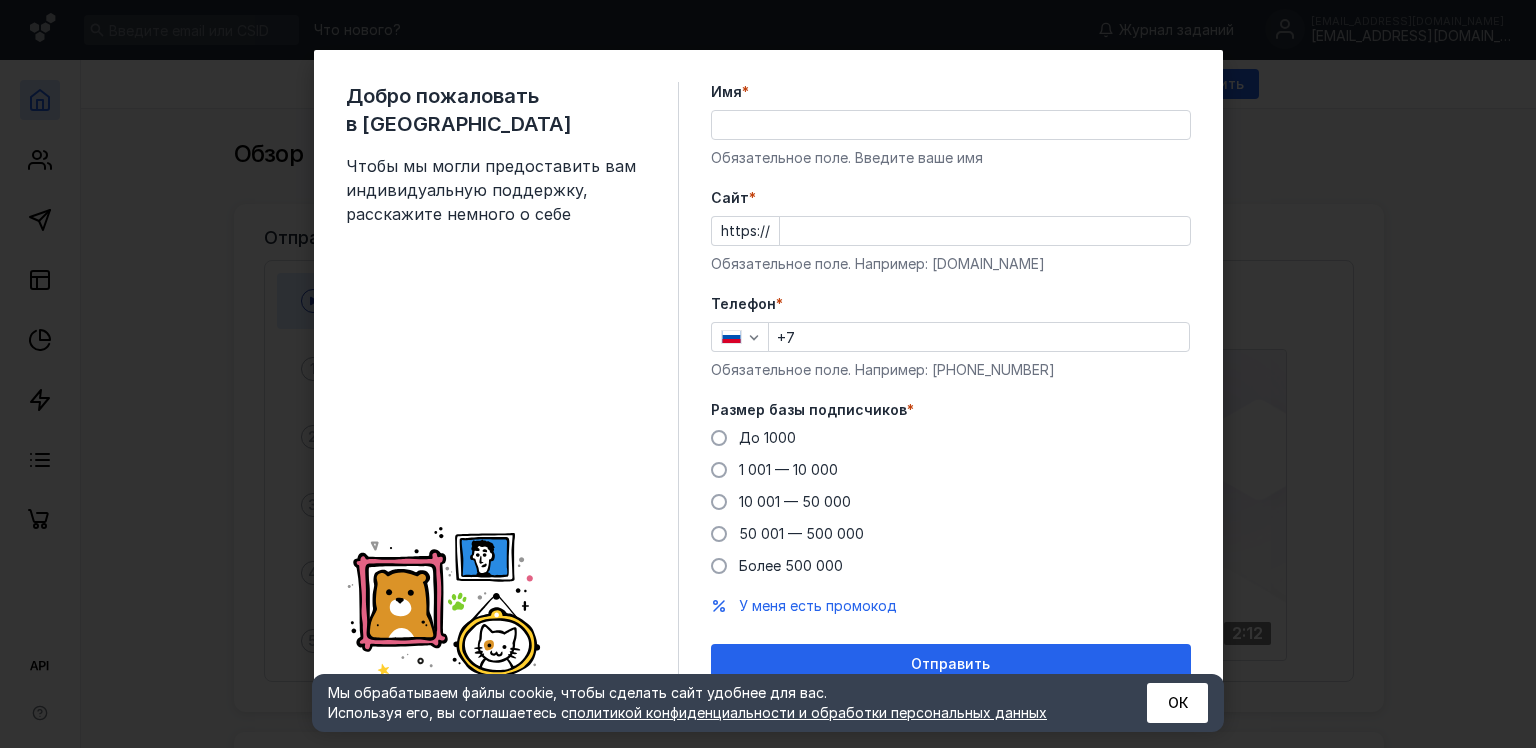 scroll, scrollTop: 0, scrollLeft: 0, axis: both 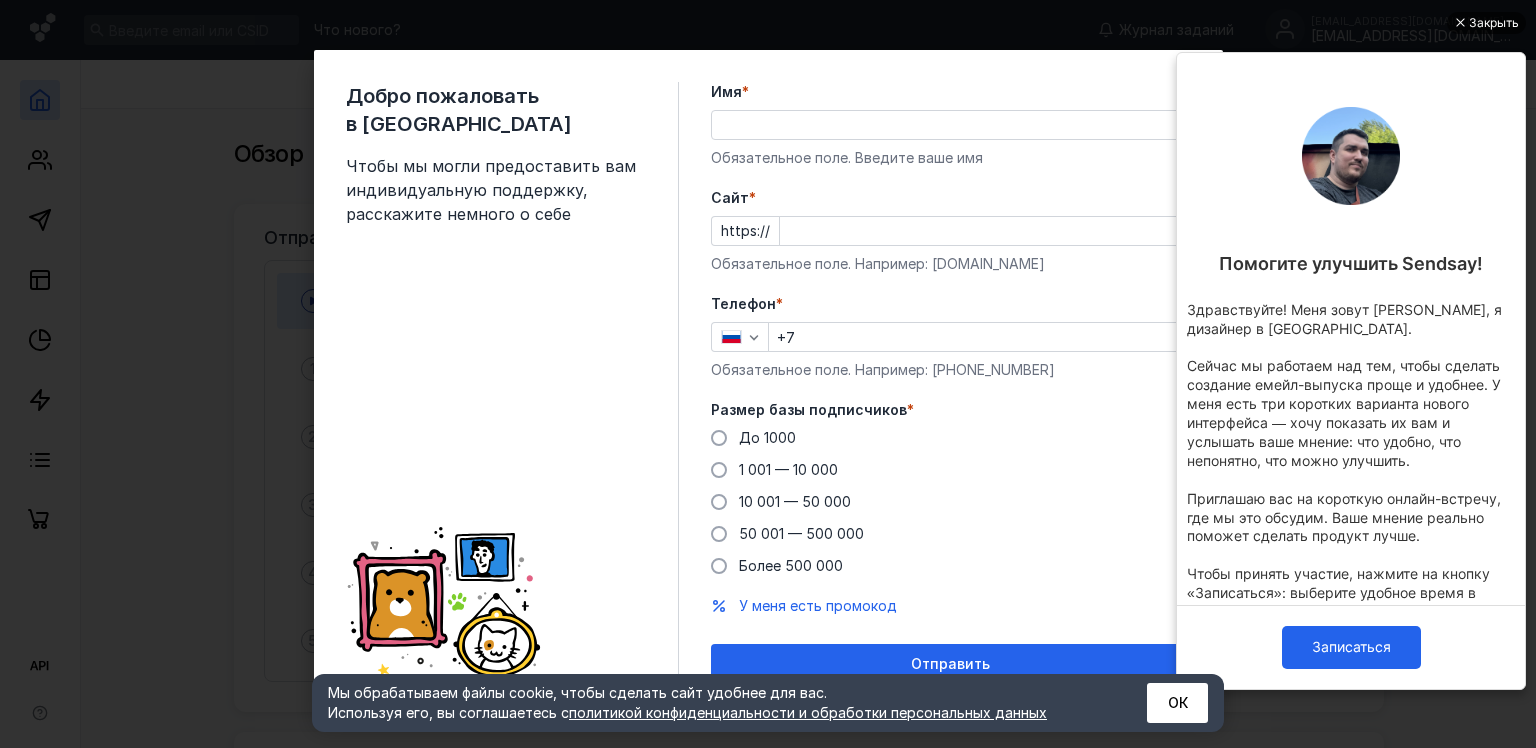 click on "Закрыть" at bounding box center (1494, 23) 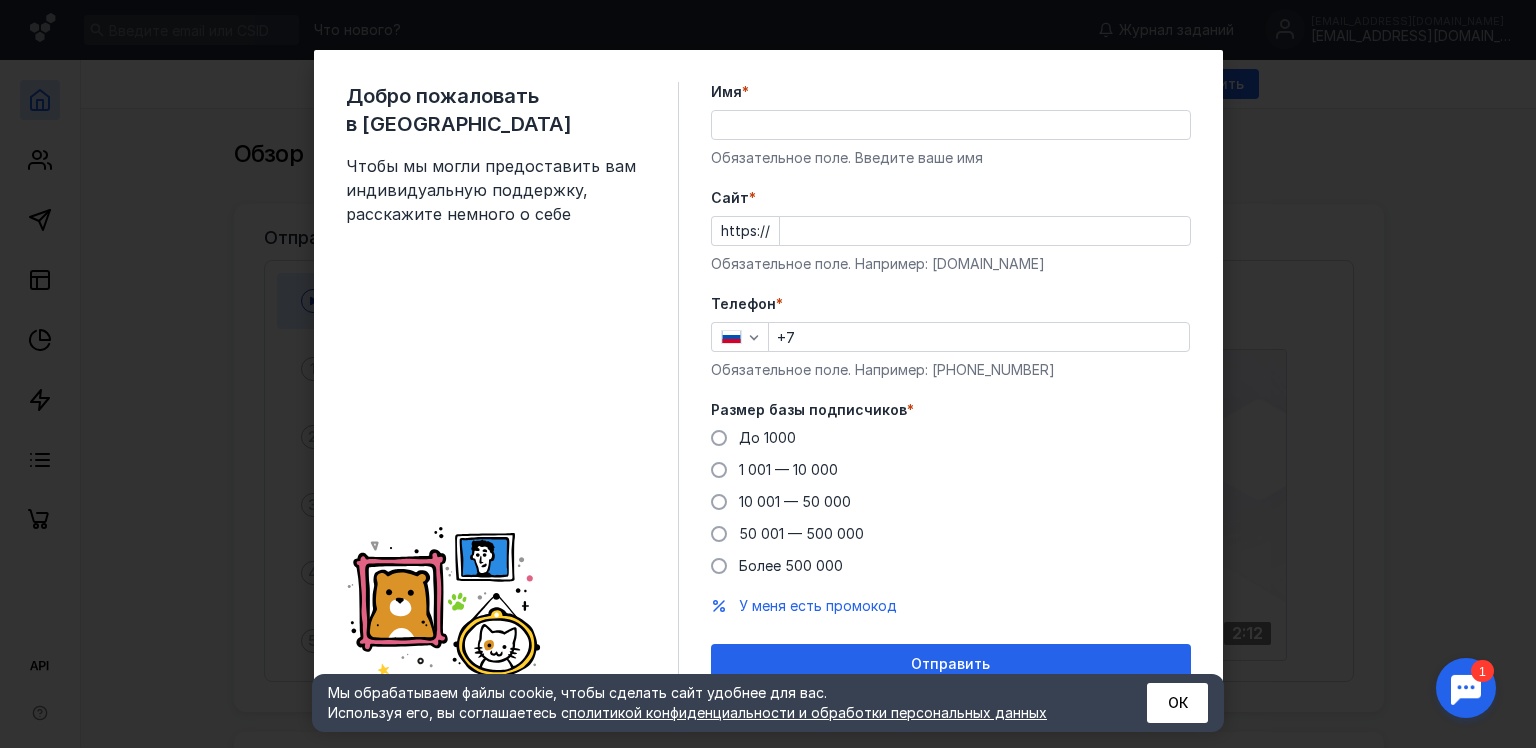 scroll, scrollTop: 0, scrollLeft: 0, axis: both 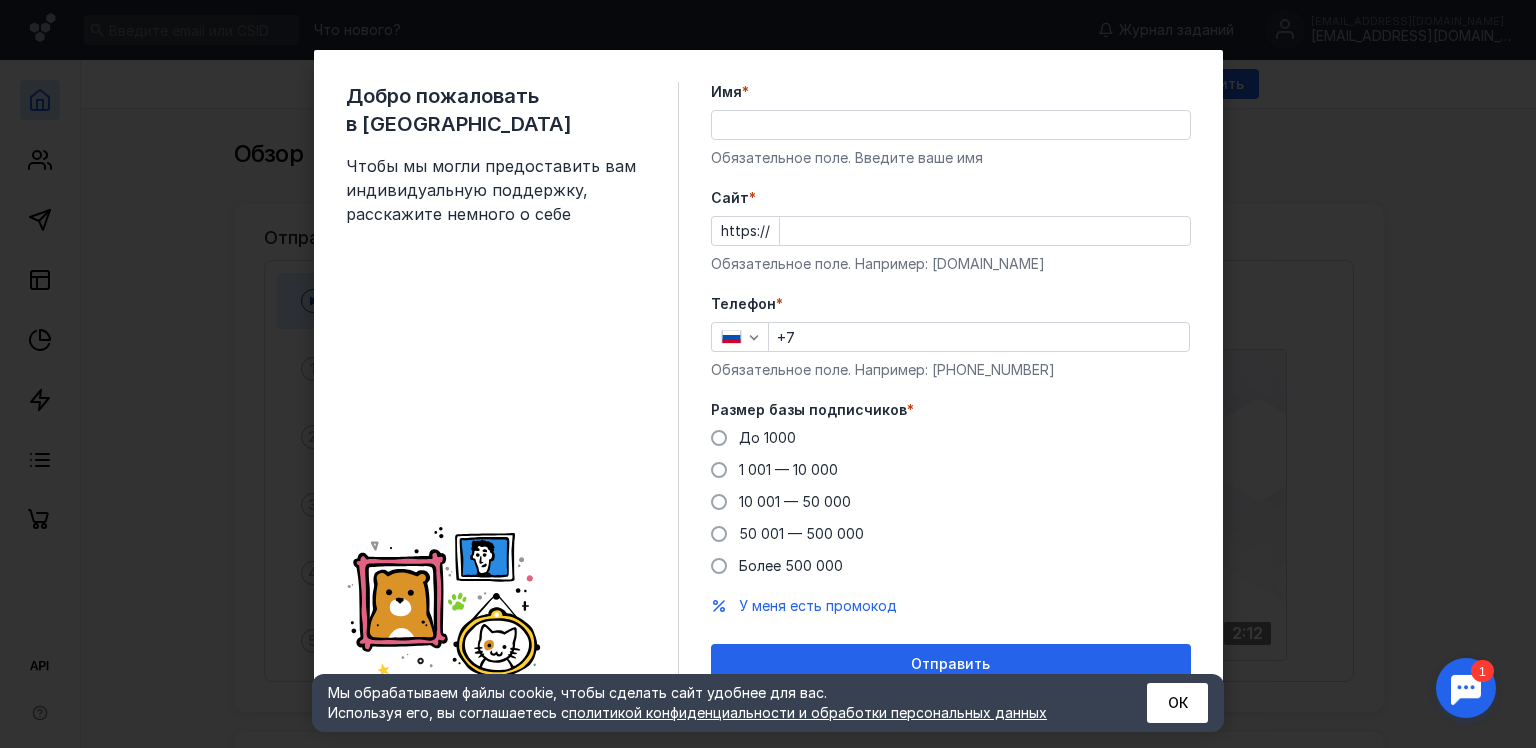 click on "Имя  * Обязательное поле. Введите ваше имя" at bounding box center (951, 125) 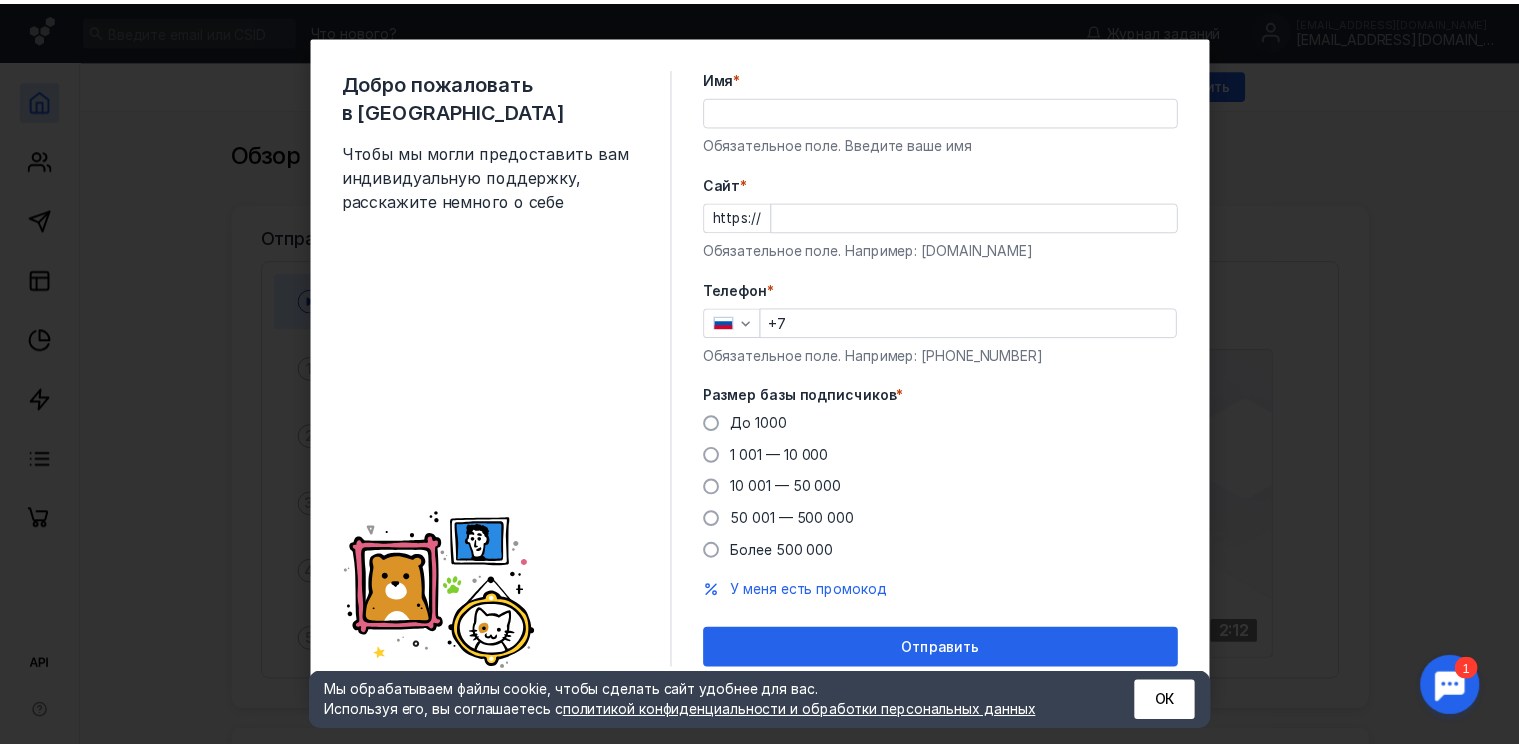 scroll, scrollTop: 18, scrollLeft: 0, axis: vertical 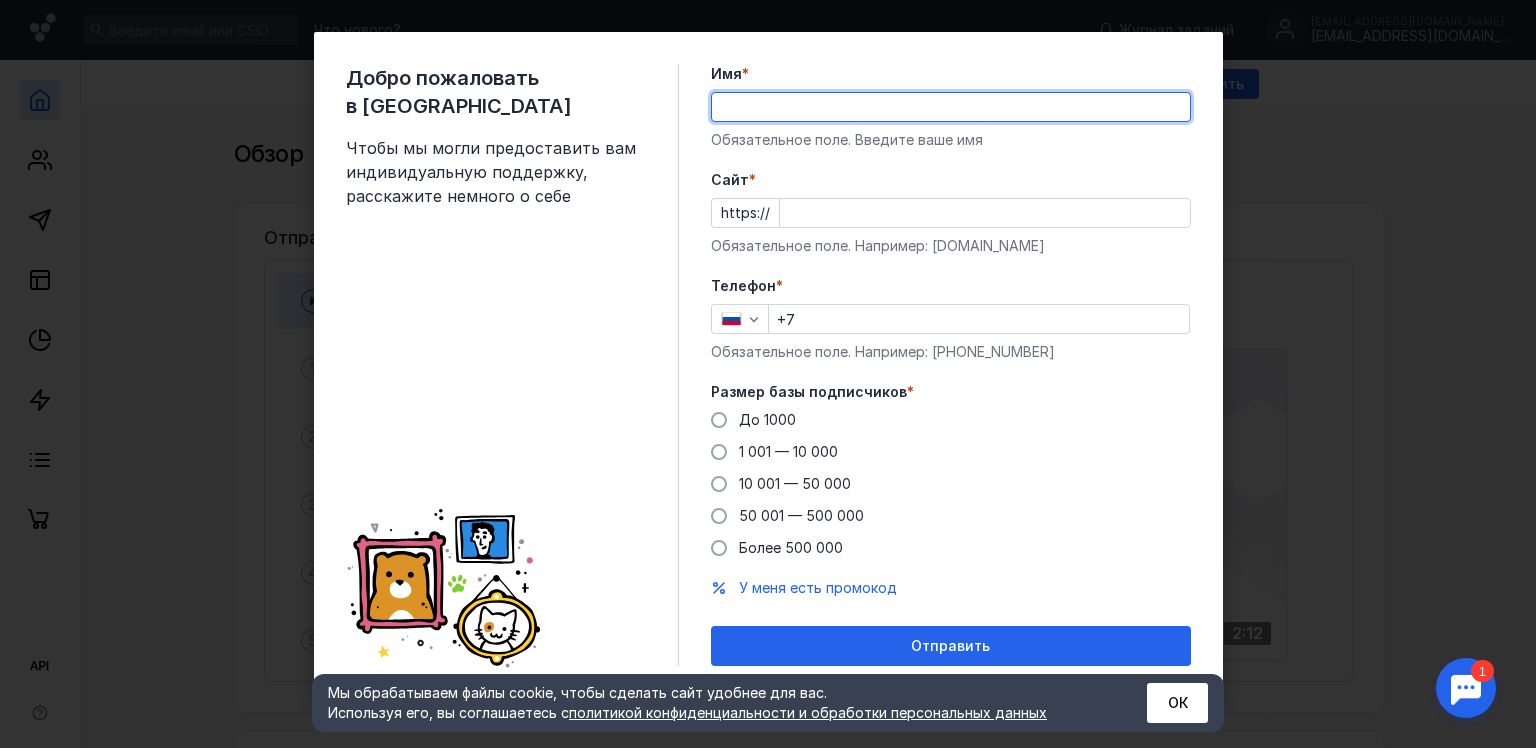click on "Имя  *" at bounding box center [951, 107] 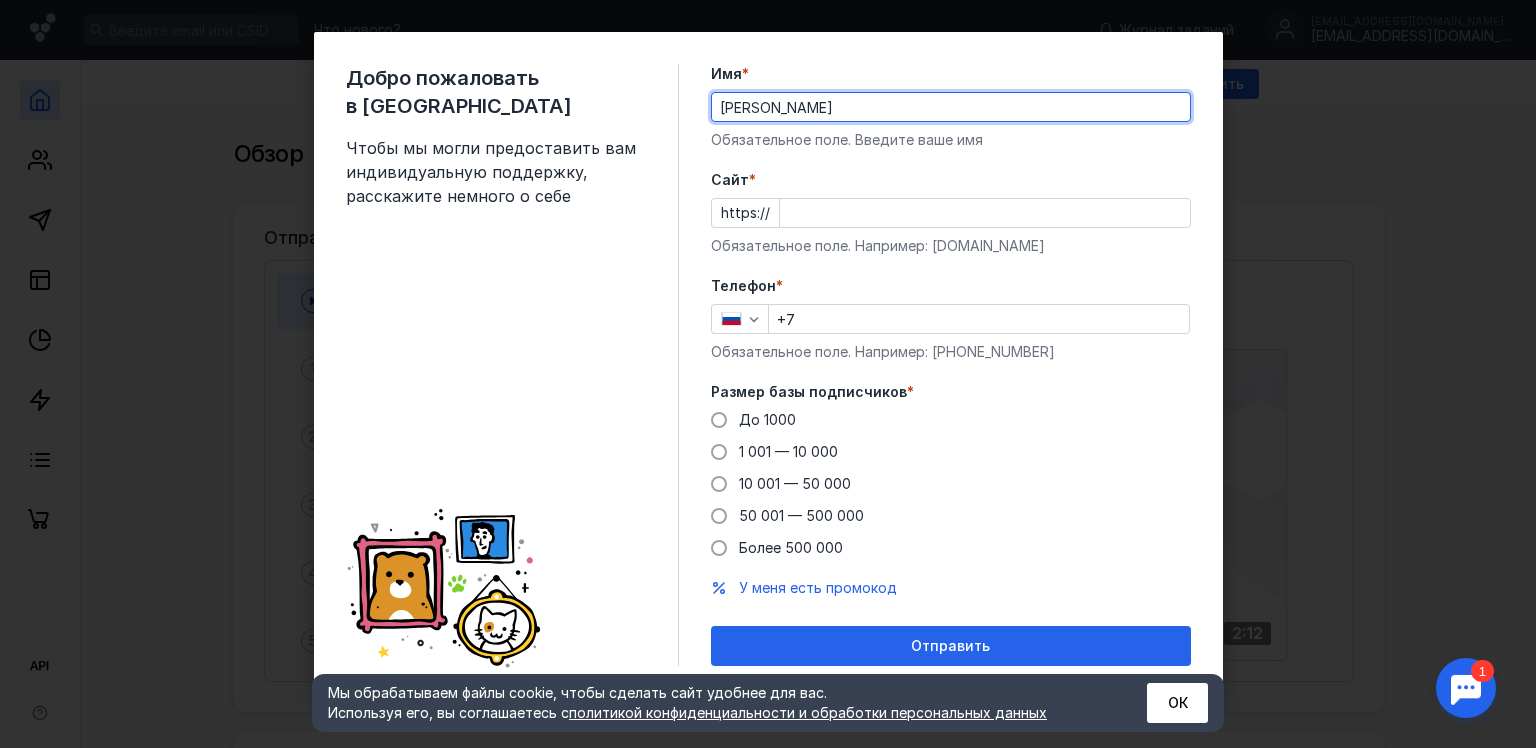 type on "[PHONE_NUMBER]" 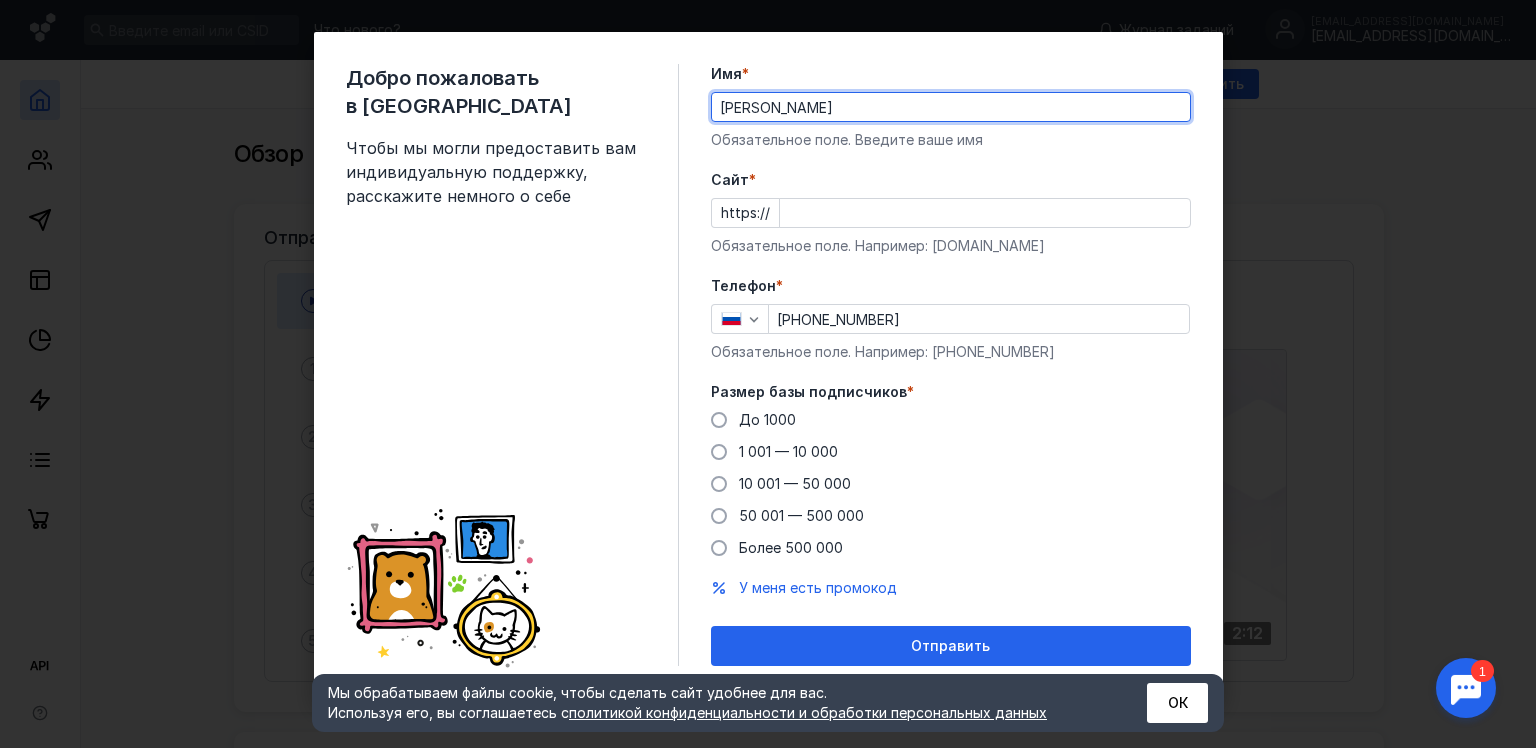 click on "Cайт  *" at bounding box center (985, 213) 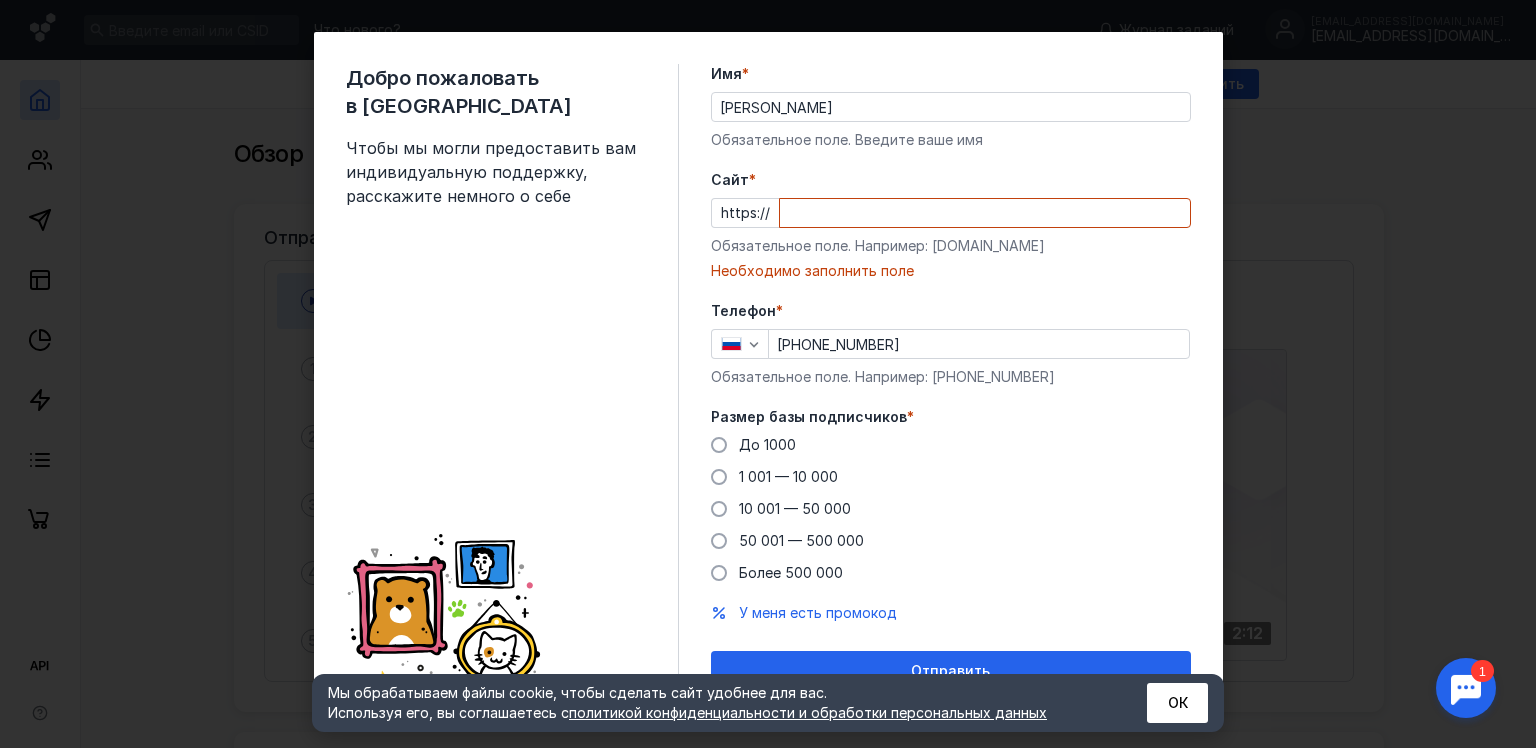 click on "Cайт  *" at bounding box center (951, 180) 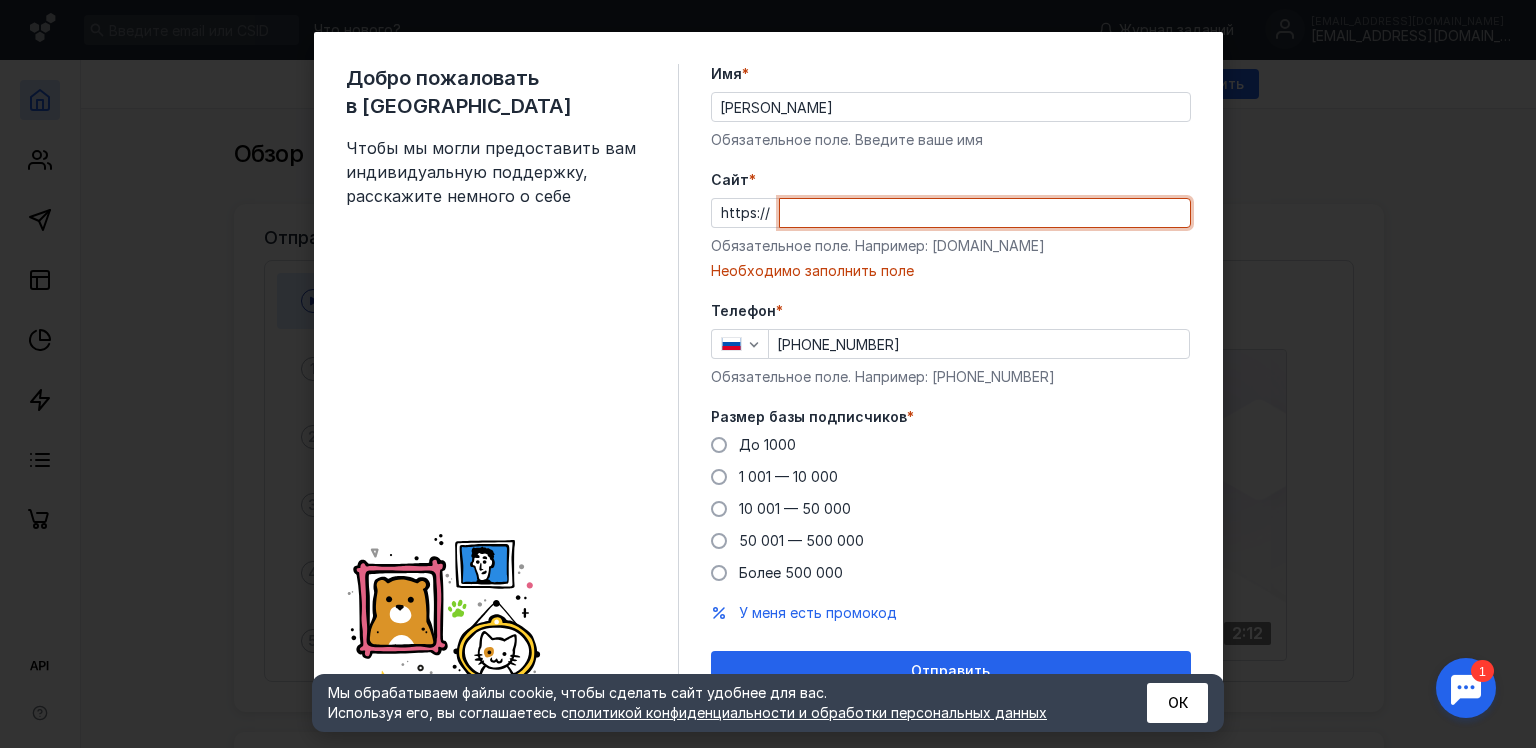 click on "Cайт  *" at bounding box center [985, 213] 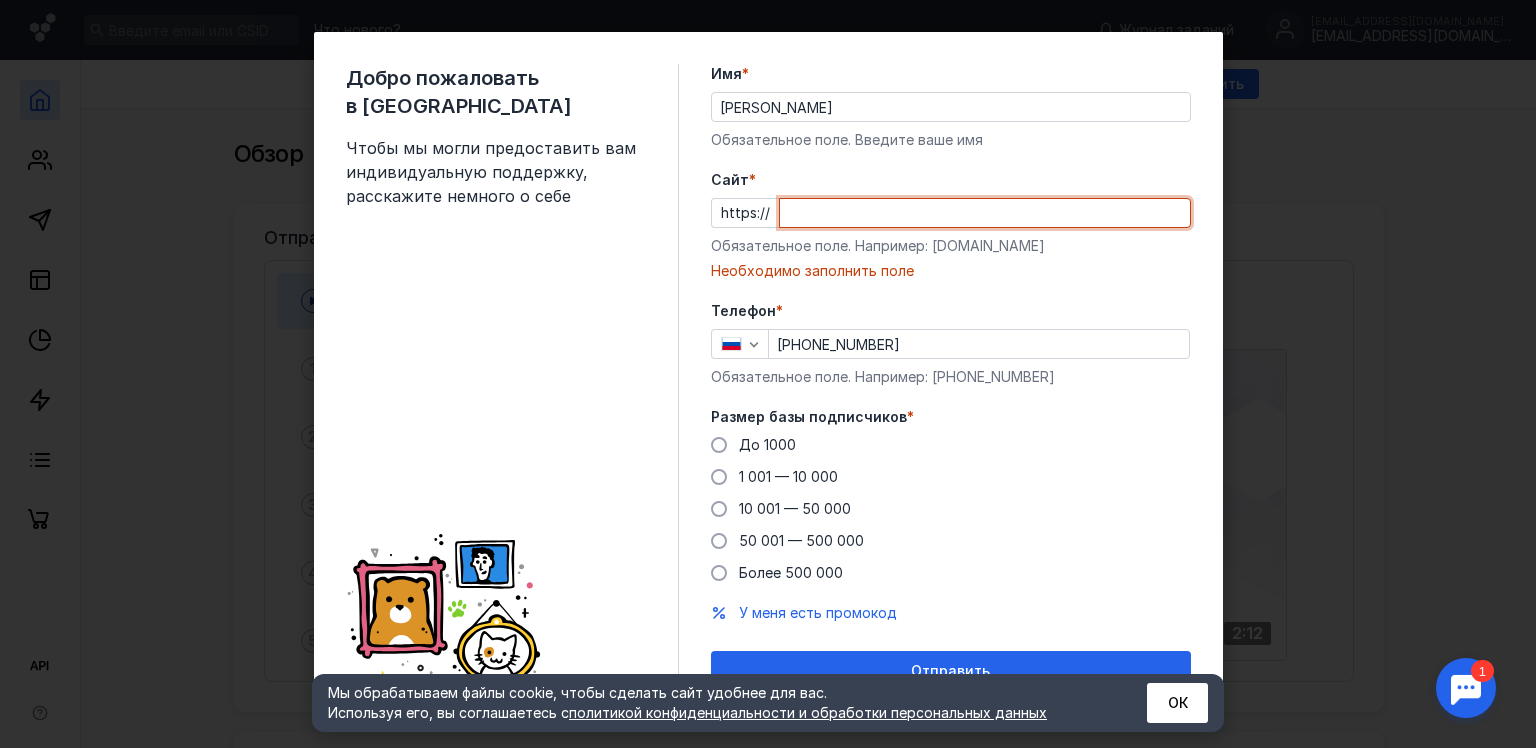 paste on "[DOMAIN_NAME]" 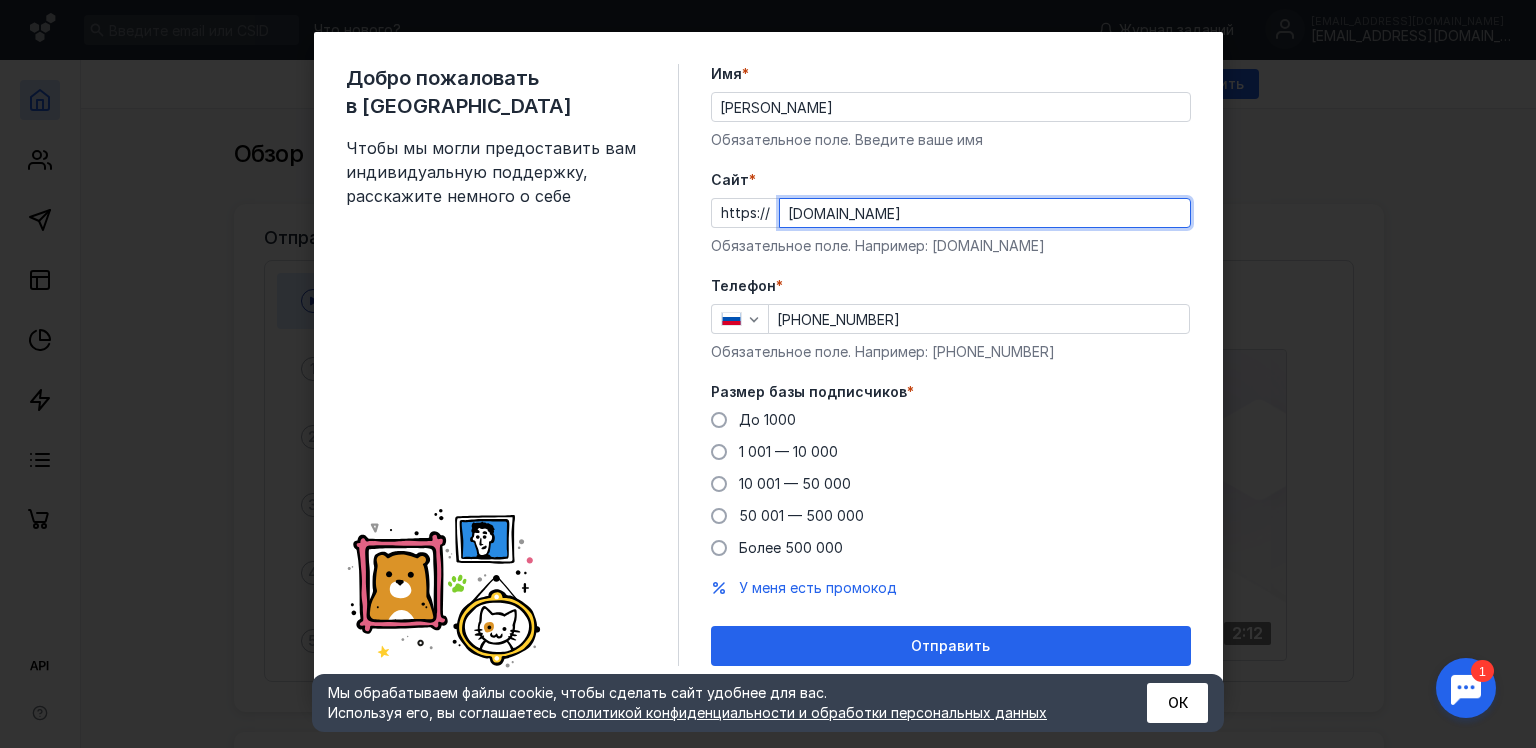 type on "[DOMAIN_NAME]" 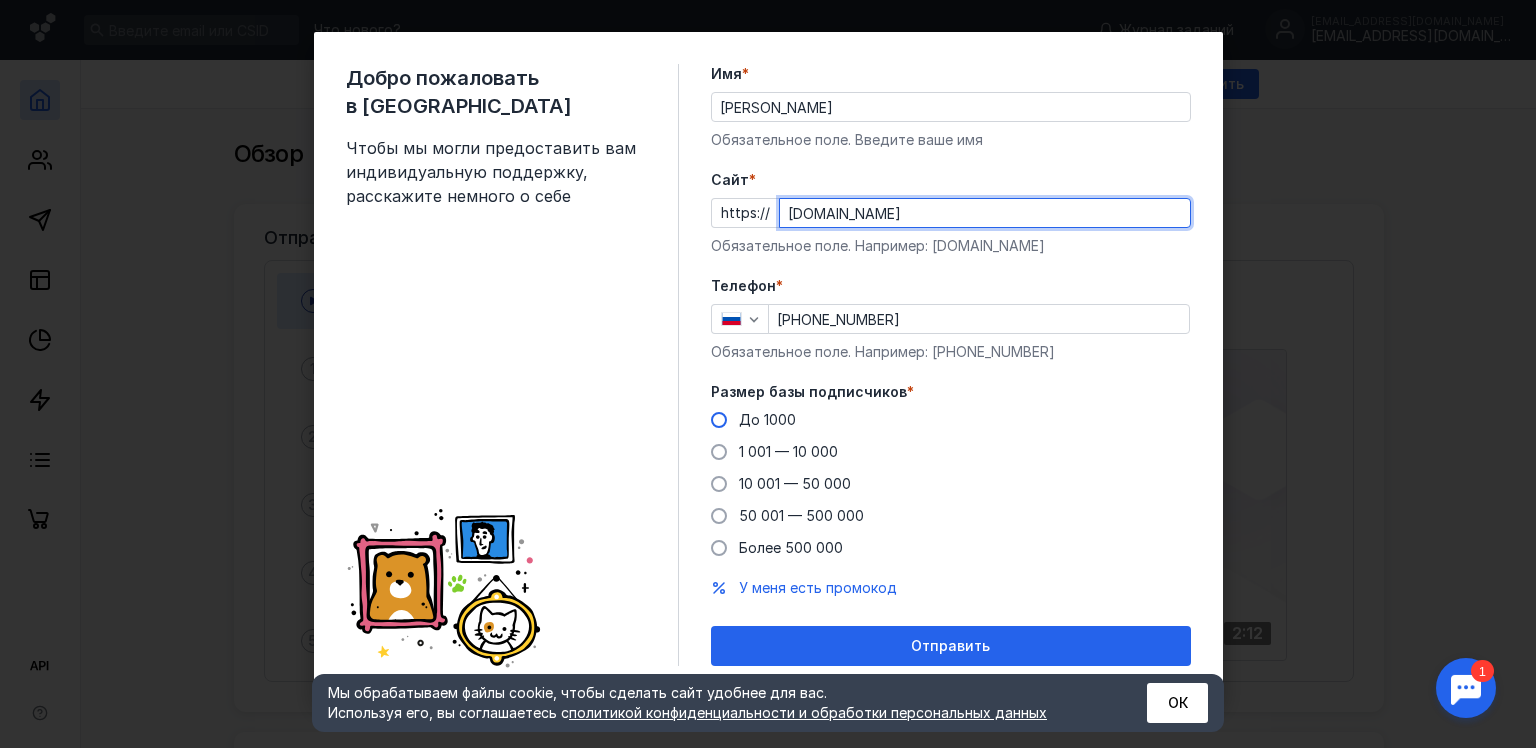 click on "До 1000" at bounding box center [767, 419] 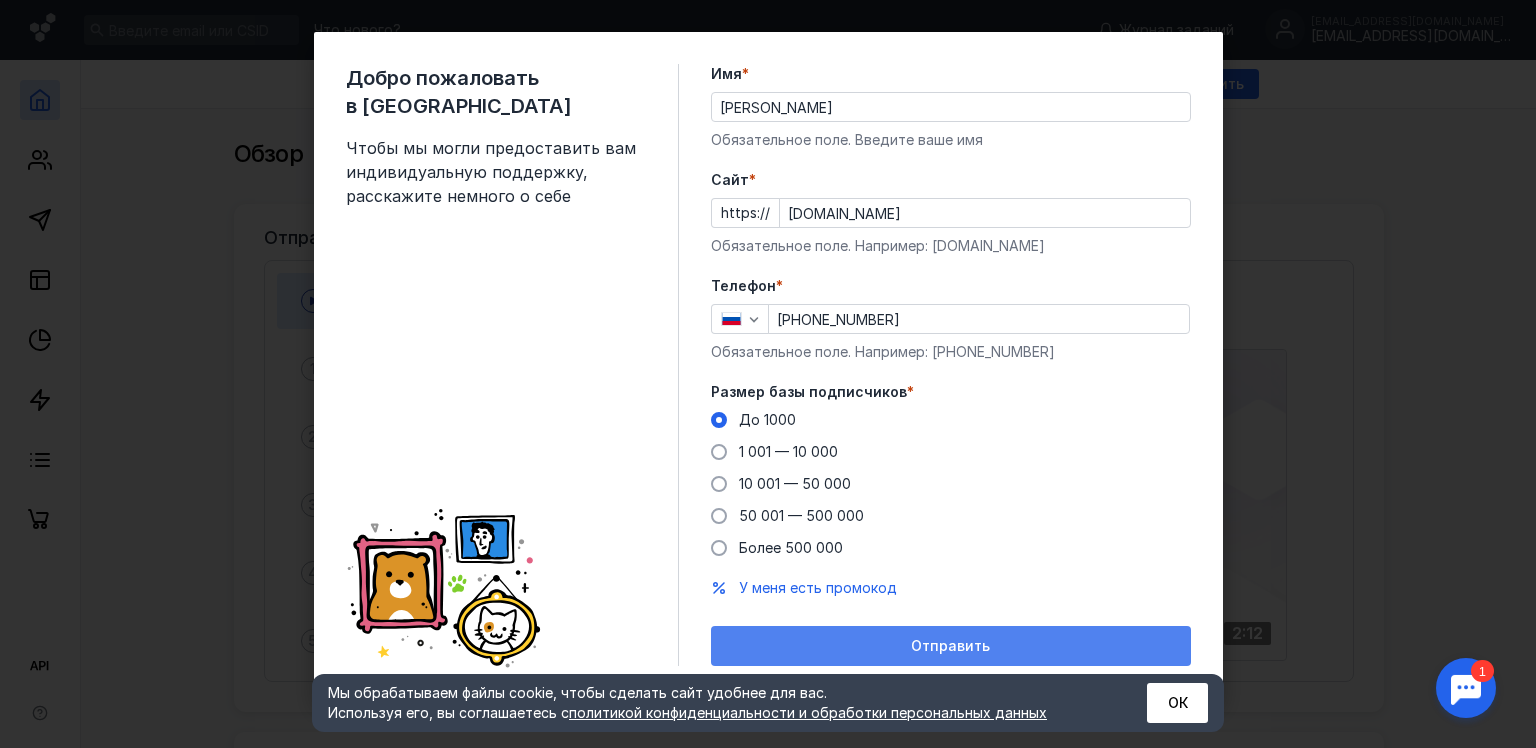click on "Отправить" at bounding box center [951, 646] 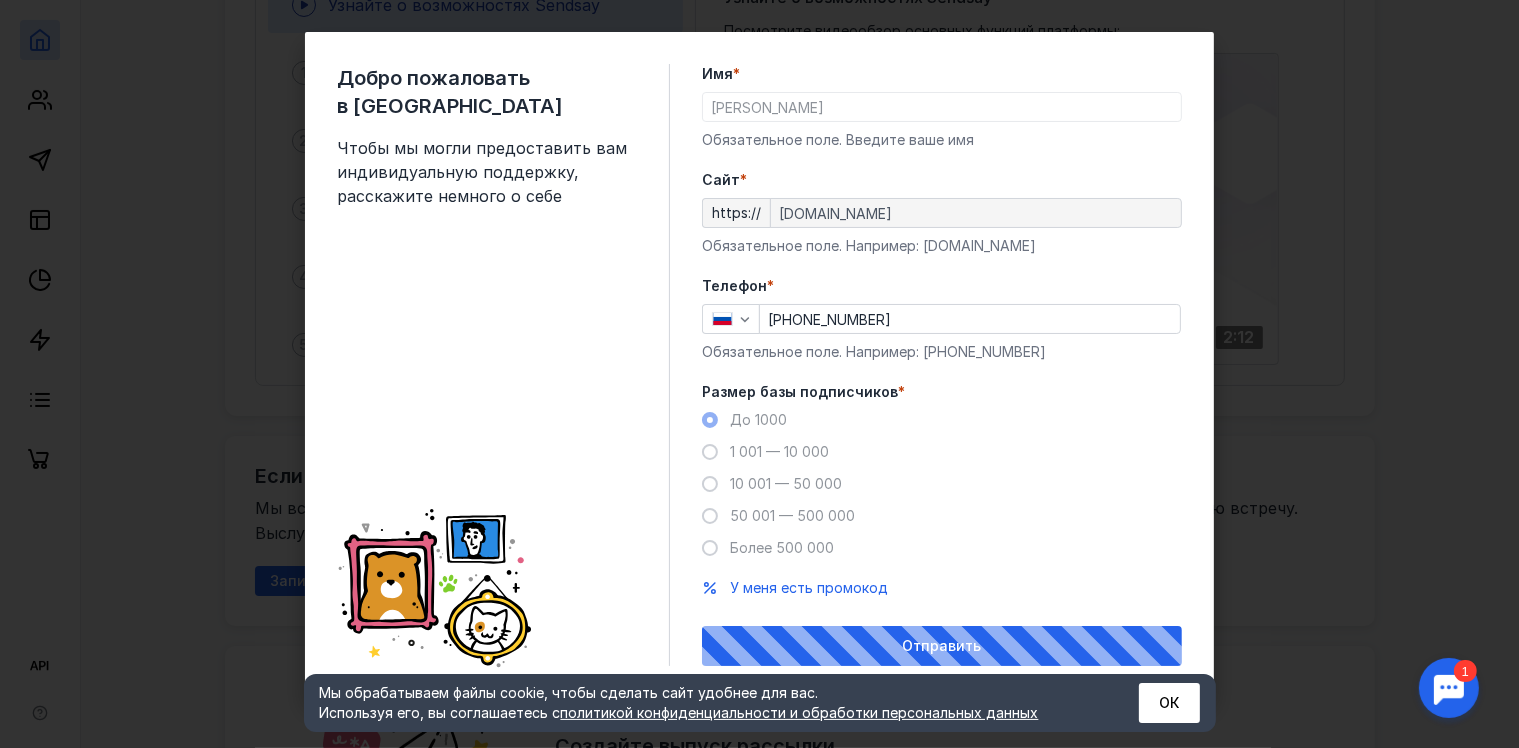 scroll, scrollTop: 300, scrollLeft: 0, axis: vertical 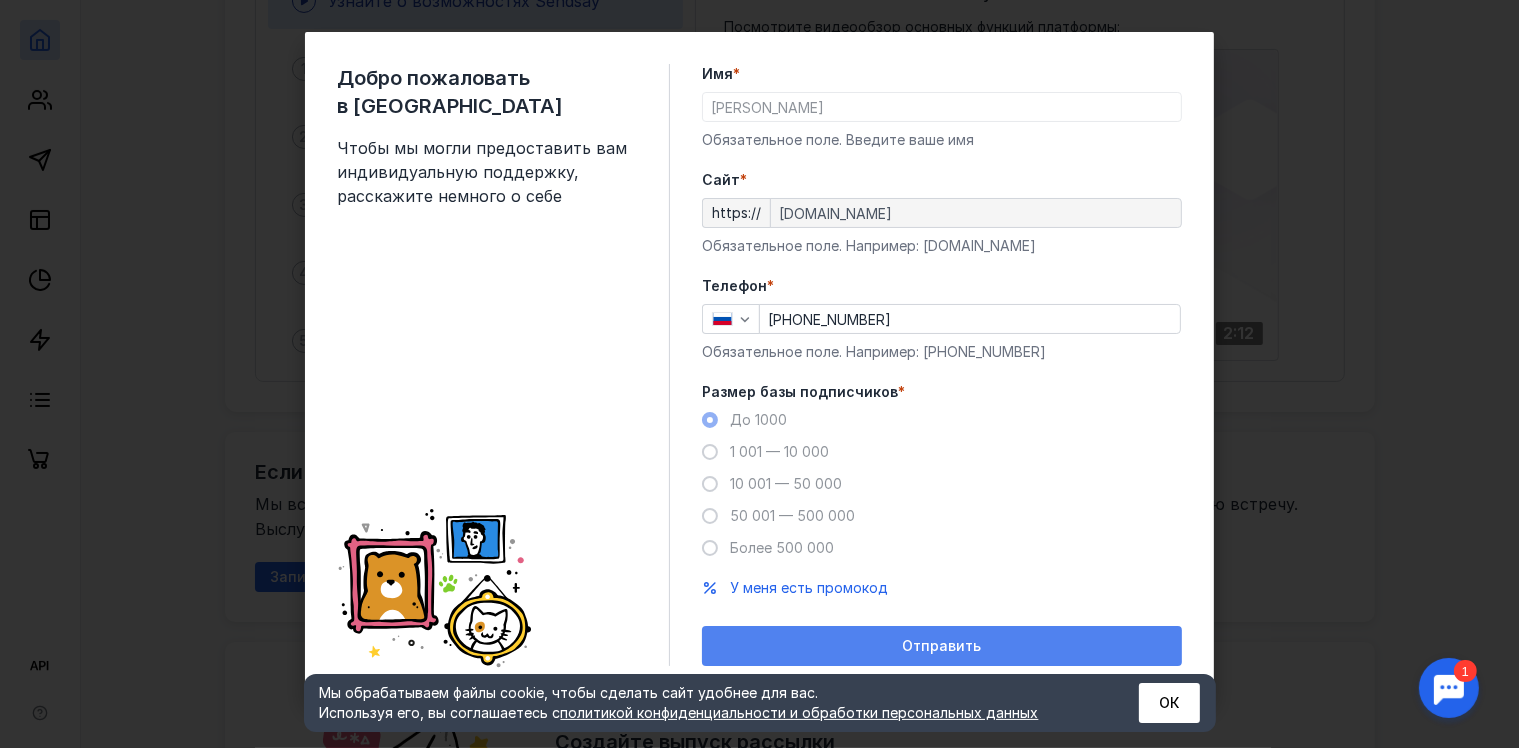 click on "Отправить" at bounding box center [942, 646] 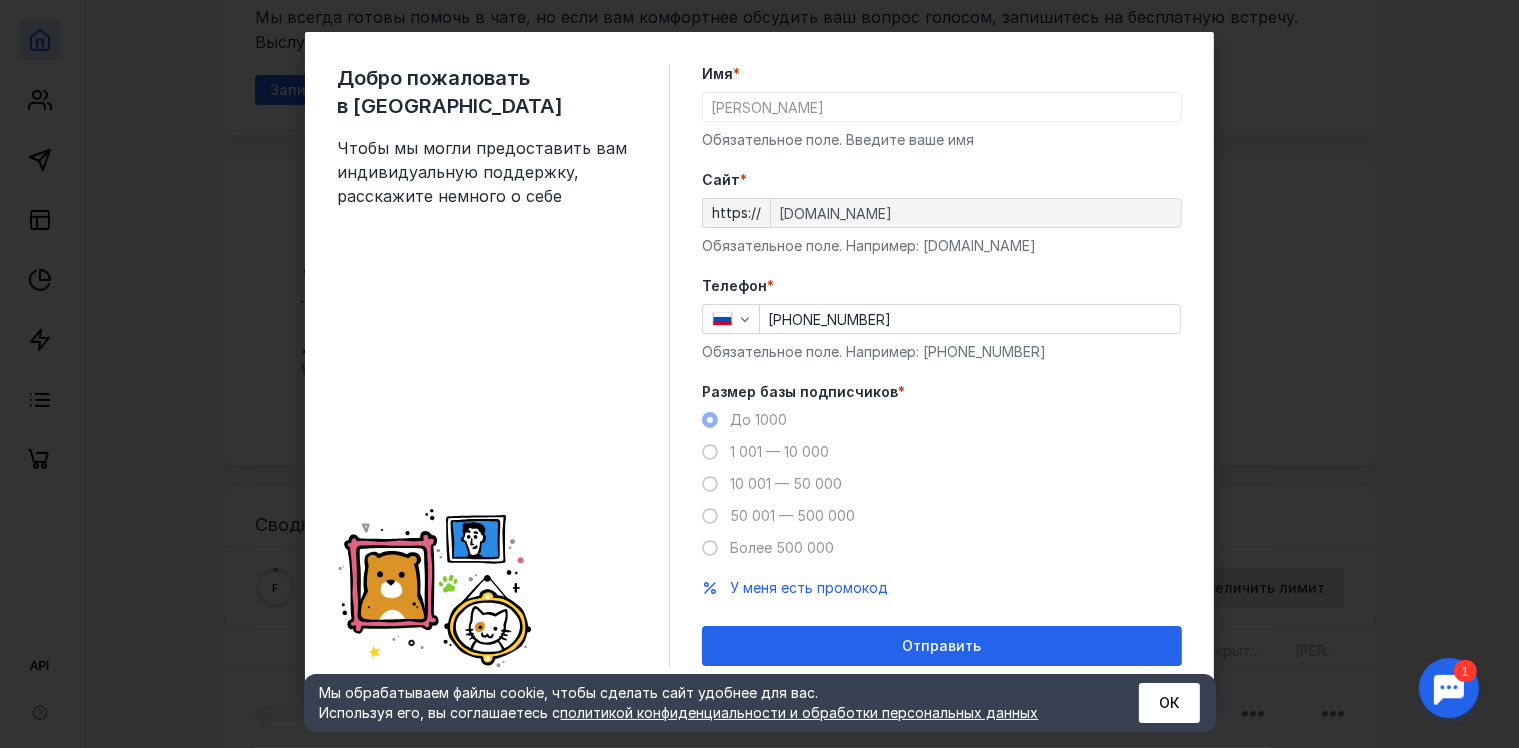 scroll, scrollTop: 800, scrollLeft: 0, axis: vertical 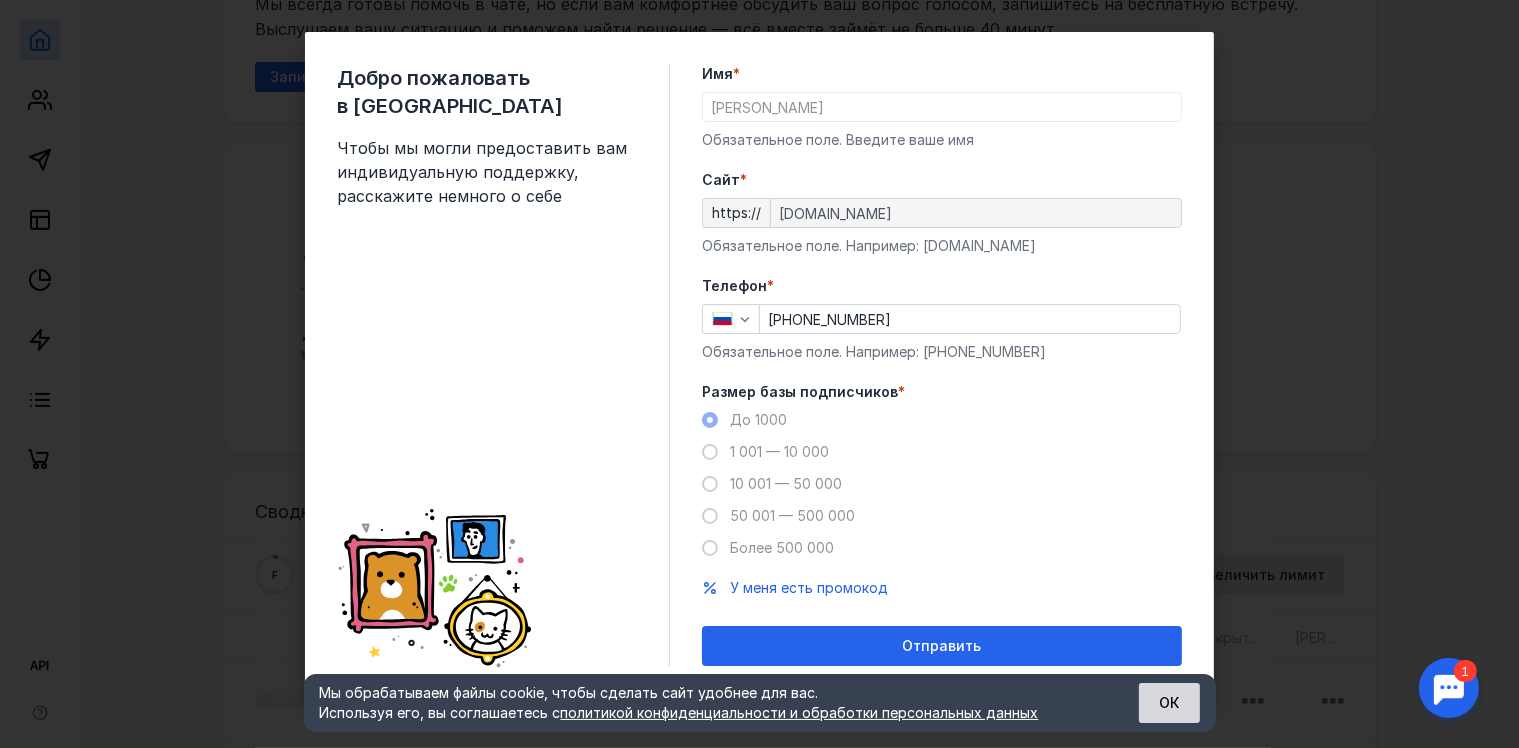 click on "ОК" at bounding box center [1169, 703] 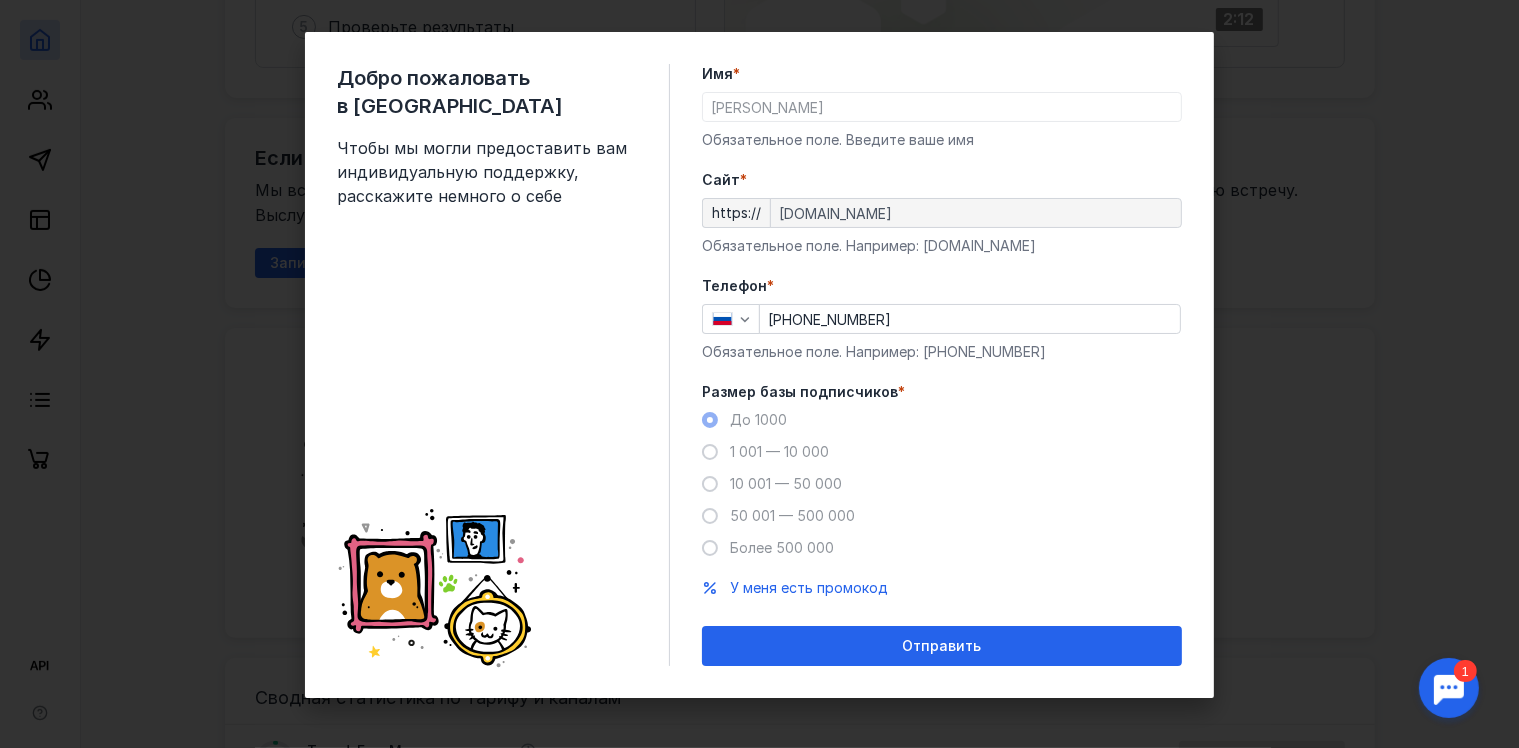 scroll, scrollTop: 600, scrollLeft: 0, axis: vertical 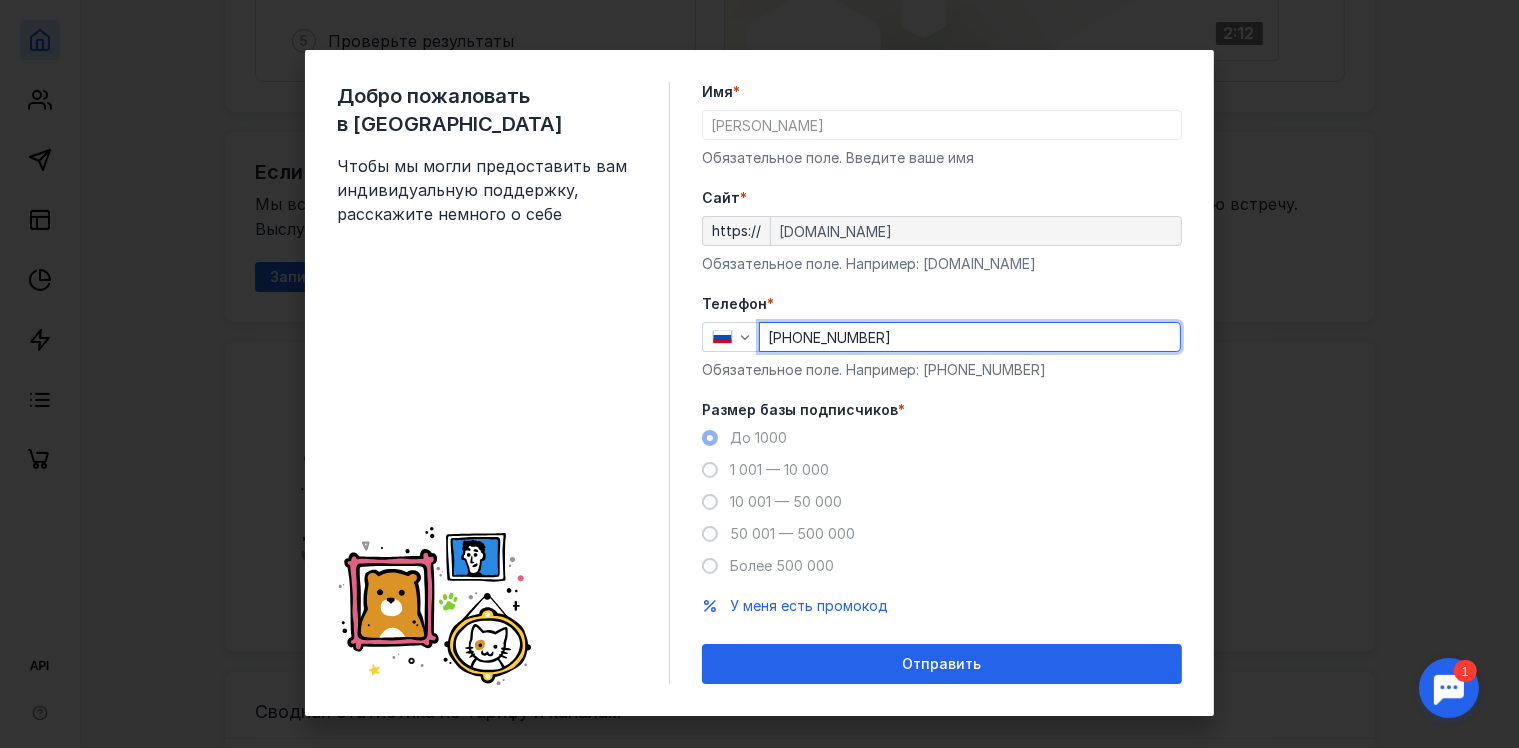drag, startPoint x: 856, startPoint y: 331, endPoint x: 856, endPoint y: 373, distance: 42 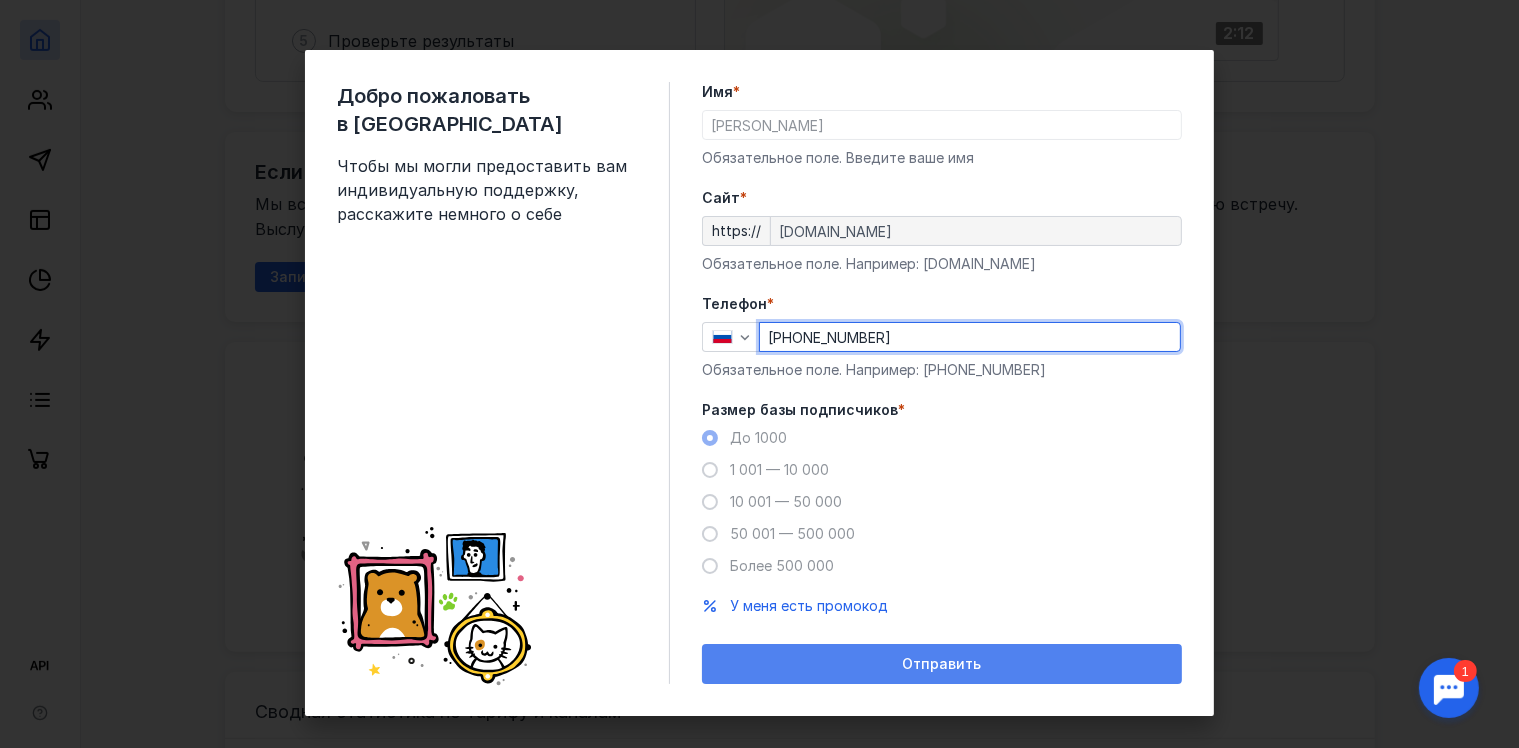 click on "Отправить" at bounding box center [942, 664] 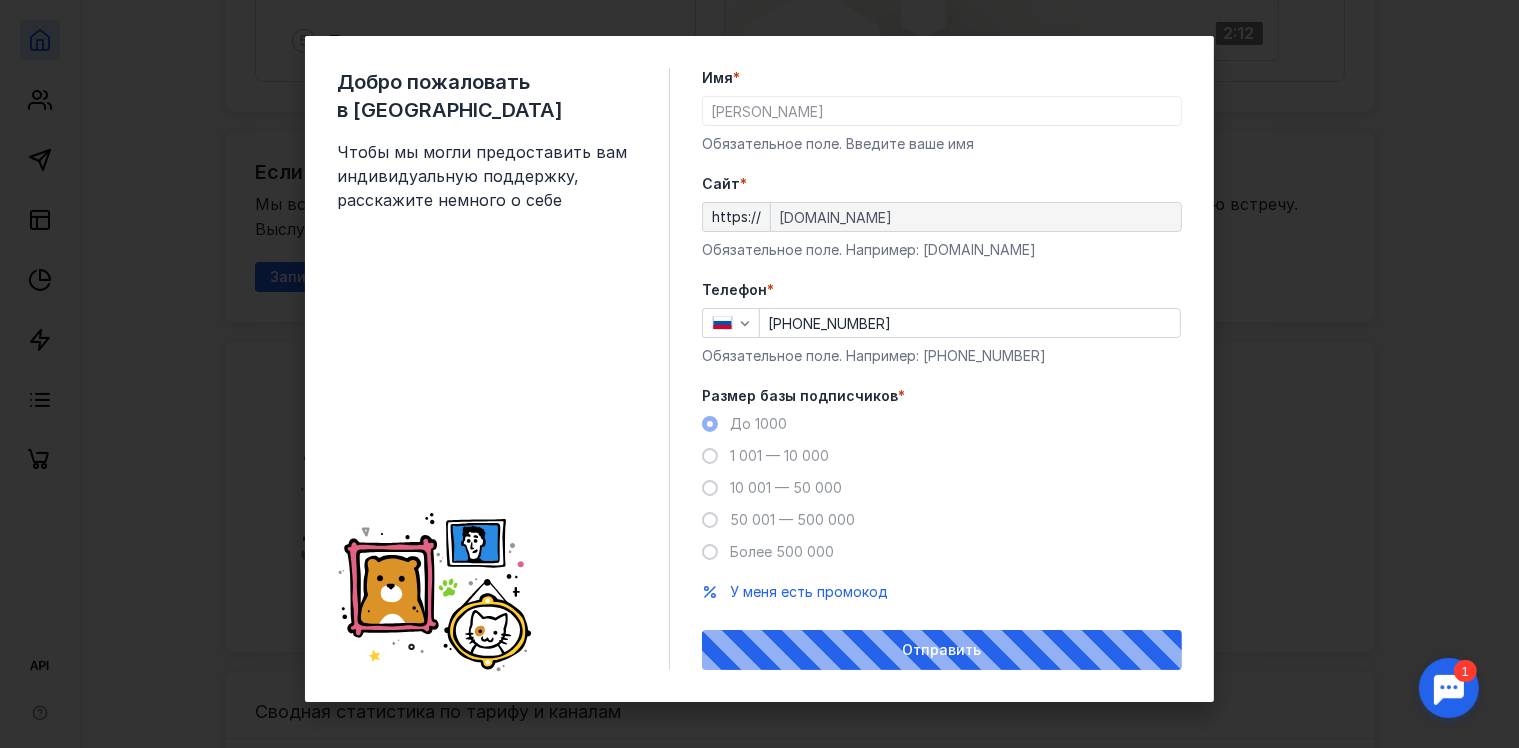 scroll, scrollTop: 18, scrollLeft: 0, axis: vertical 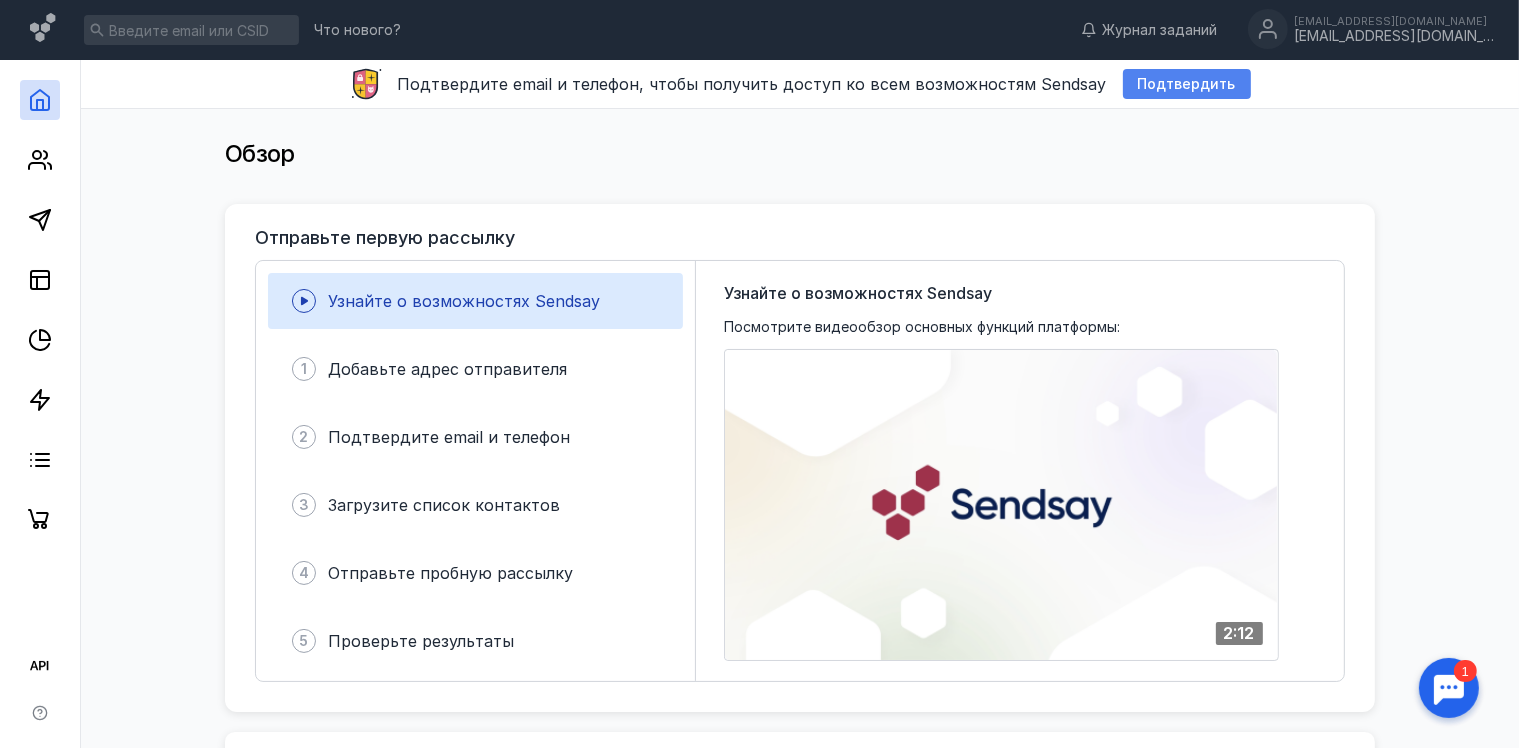 click on "Подтвердить" at bounding box center (1187, 84) 